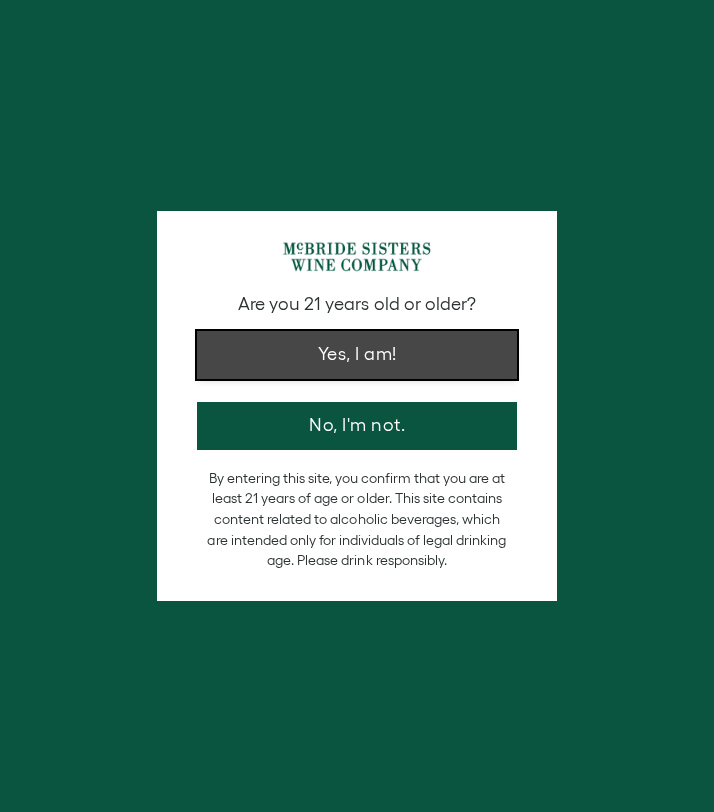 click on "Yes, I am!" at bounding box center (357, 355) 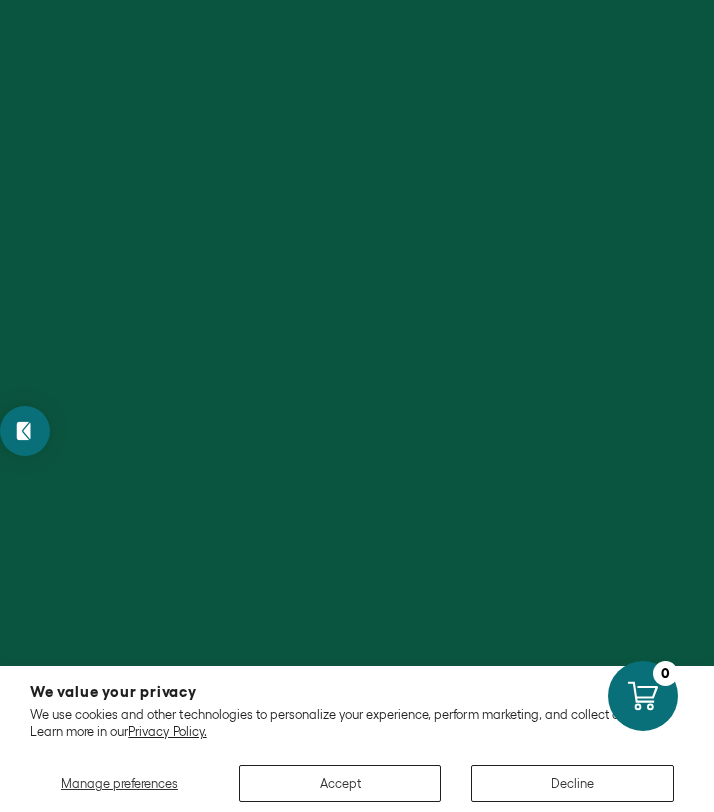 scroll, scrollTop: 0, scrollLeft: 0, axis: both 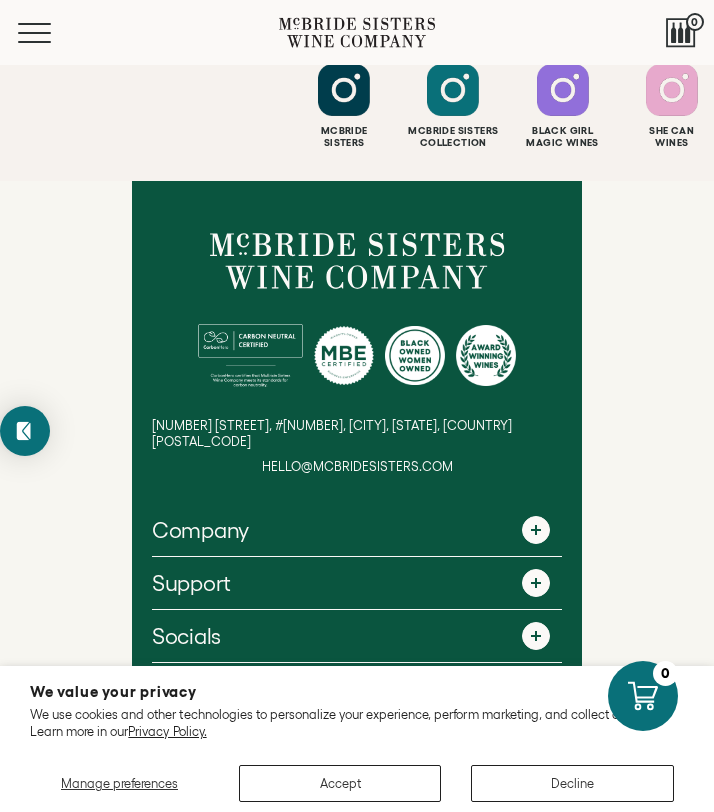 click on "Company" at bounding box center (357, 530) 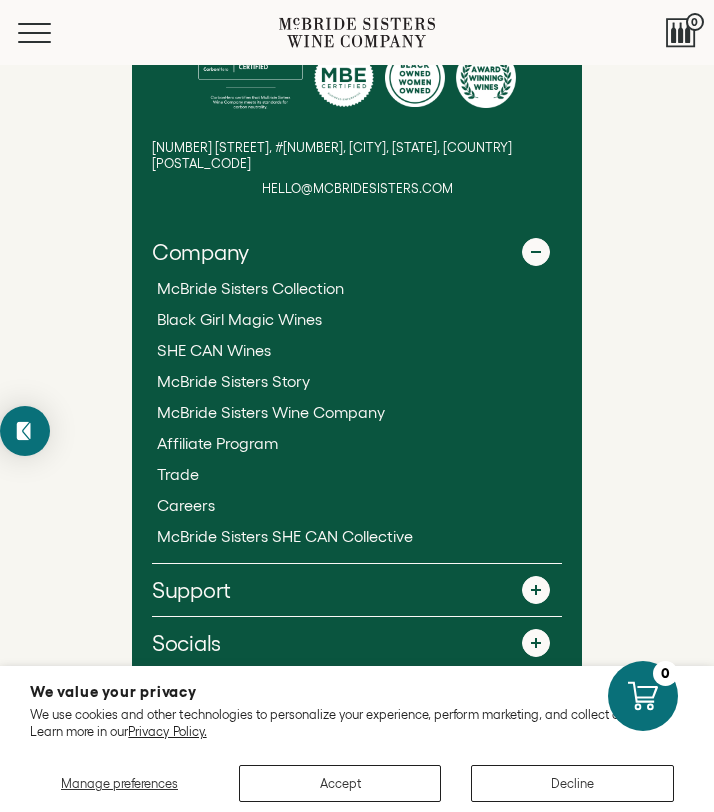 scroll, scrollTop: 8493, scrollLeft: 0, axis: vertical 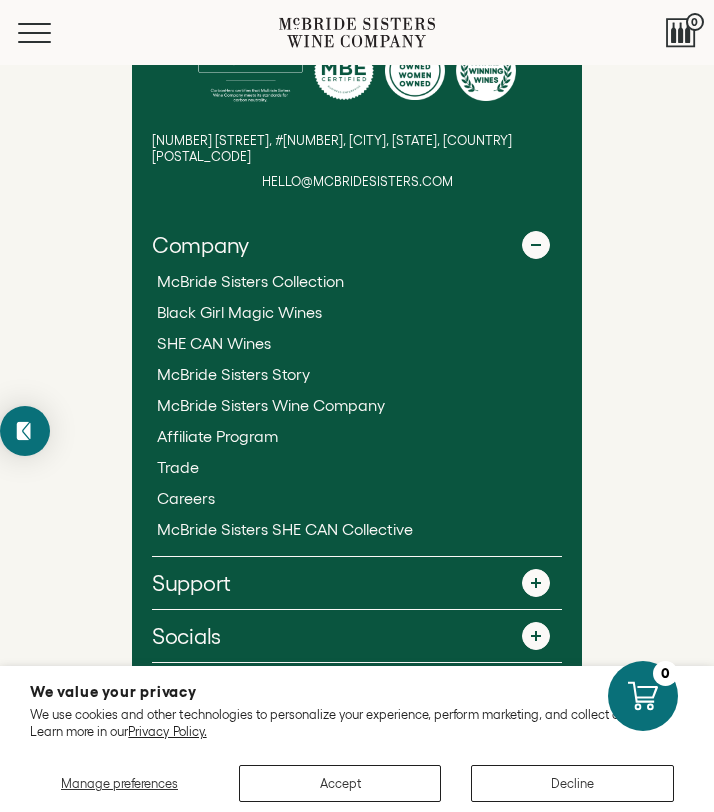 click on "Support" at bounding box center [357, 583] 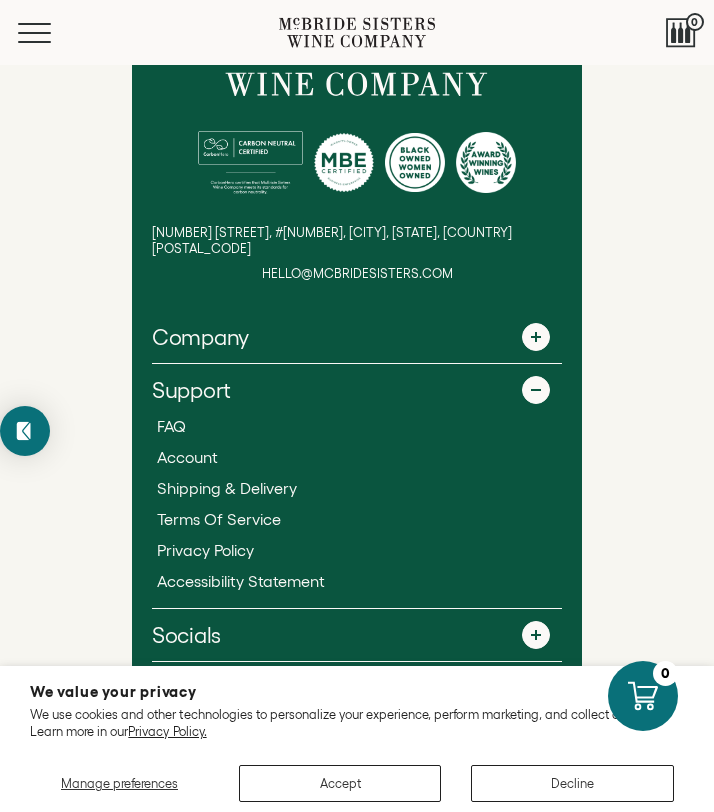 scroll, scrollTop: 8400, scrollLeft: 0, axis: vertical 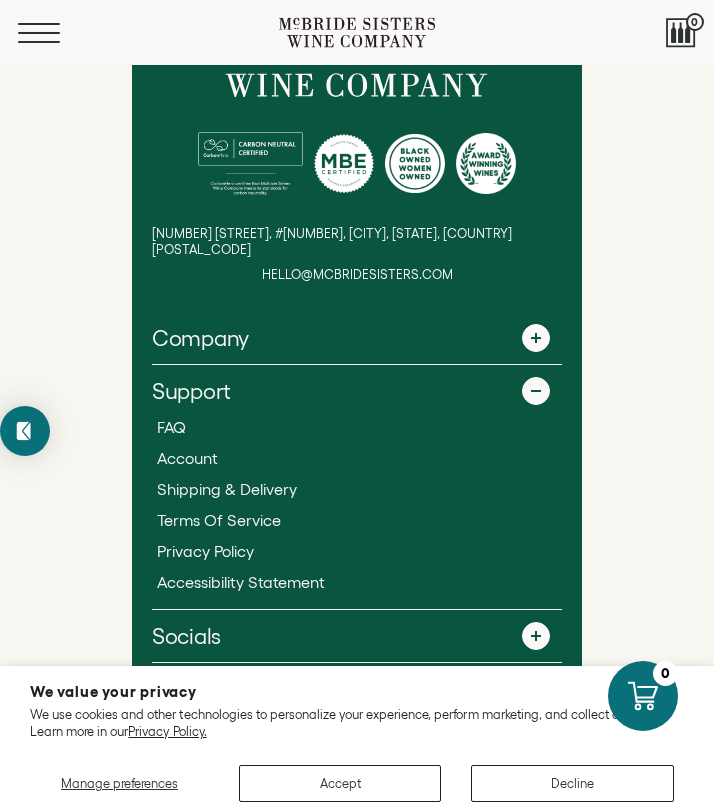 click on "Menu" at bounding box center [54, 33] 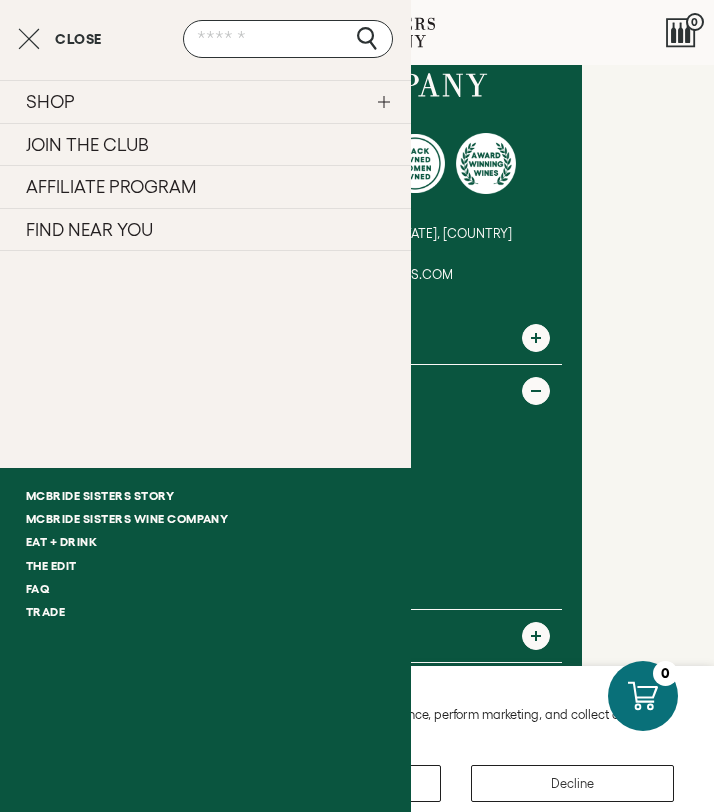 click on "Close" at bounding box center [60, 39] 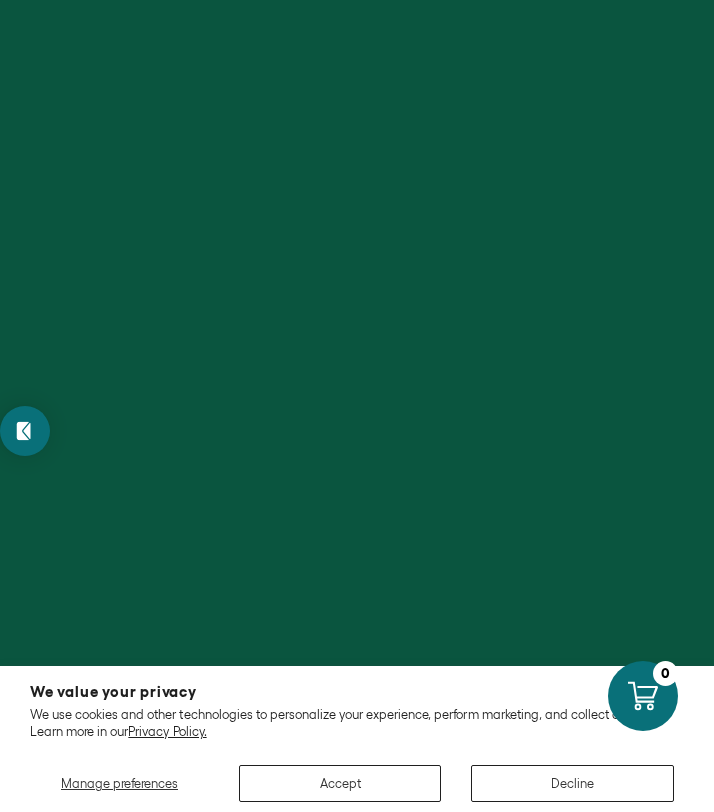 scroll, scrollTop: 0, scrollLeft: 0, axis: both 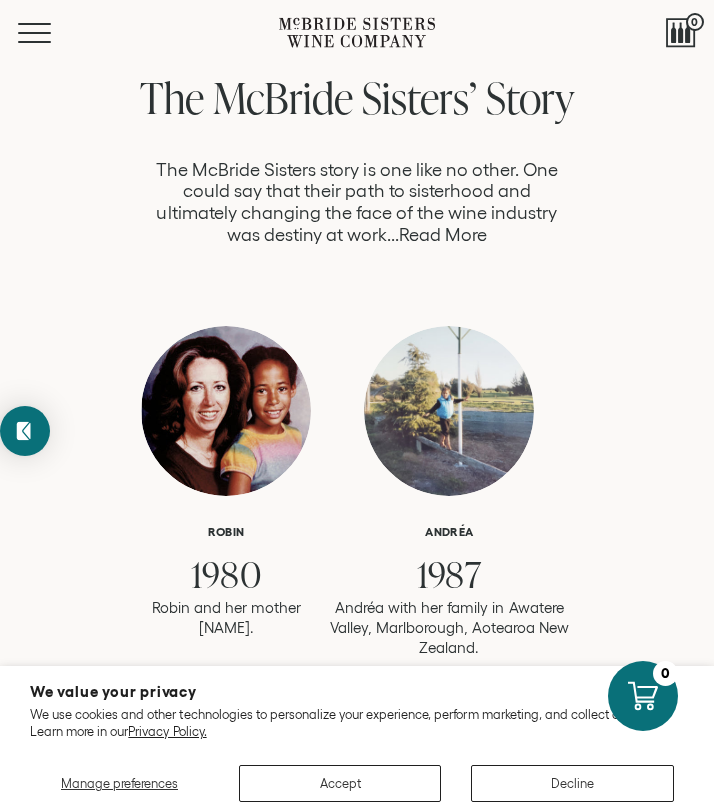 click on "Read More" at bounding box center (443, 235) 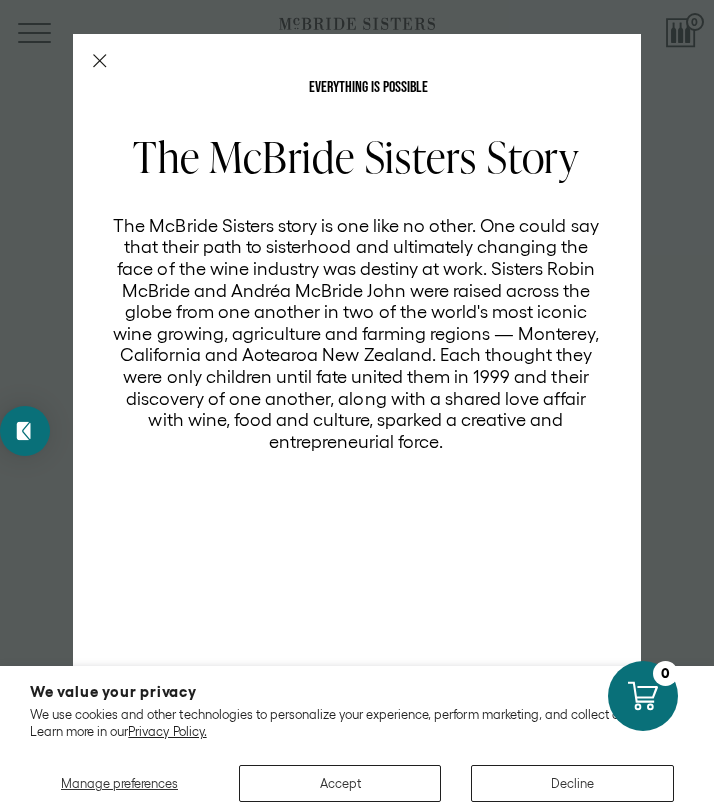 scroll, scrollTop: 0, scrollLeft: 0, axis: both 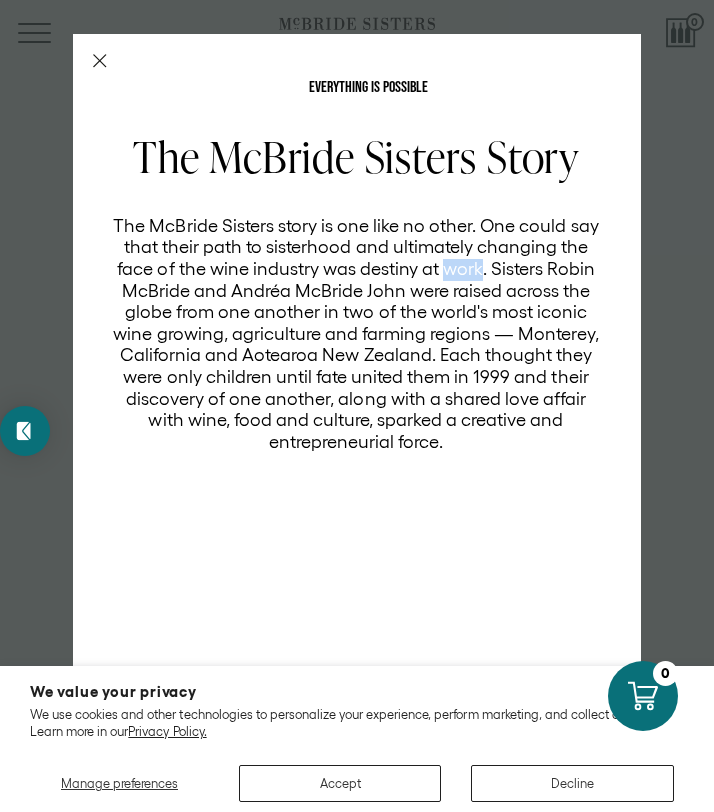 click on "The McBride Sisters story is one like no other. One could say that their path to sisterhood and ultimately changing the face of the wine industry was destiny at work. Sisters Robin McBride and Andréa McBride John were raised across the globe from one another in two of the world's most iconic wine growing, agriculture and farming regions — Monterey, California and Aotearoa New Zealand. Each thought they were only children until fate united them in 1999 and their discovery of one another, along with a shared love affair with wine, food and culture, sparked a creative and entrepreneurial force." at bounding box center [356, 335] 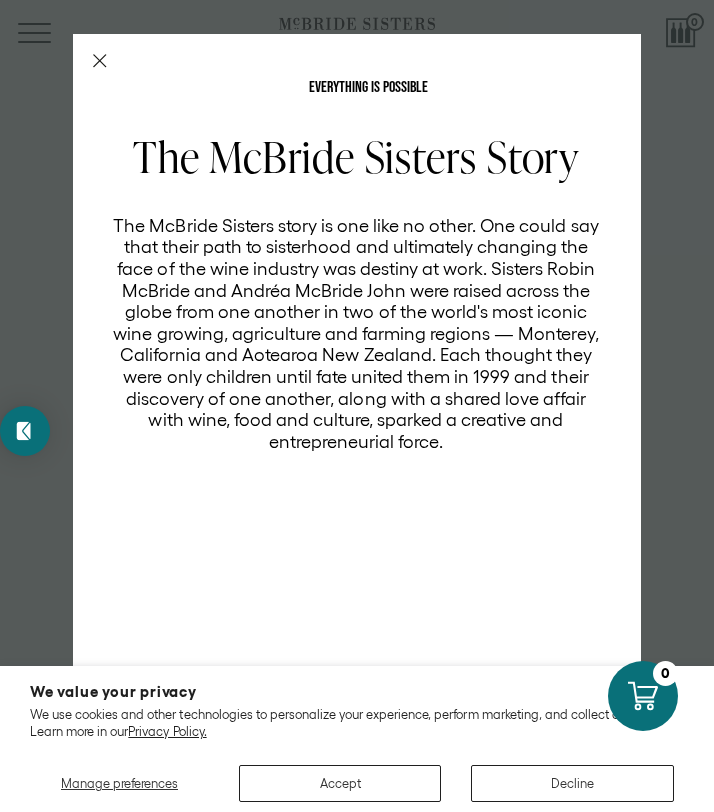 click on "The McBride Sisters story is one like no other. One could say that their path to sisterhood and ultimately changing the face of the wine industry was destiny at work. Sisters Robin McBride and Andréa McBride John were raised across the globe from one another in two of the world's most iconic wine growing, agriculture and farming regions — Monterey, California and Aotearoa New Zealand. Each thought they were only children until fate united them in 1999 and their discovery of one another, along with a shared love affair with wine, food and culture, sparked a creative and entrepreneurial force." at bounding box center (356, 335) 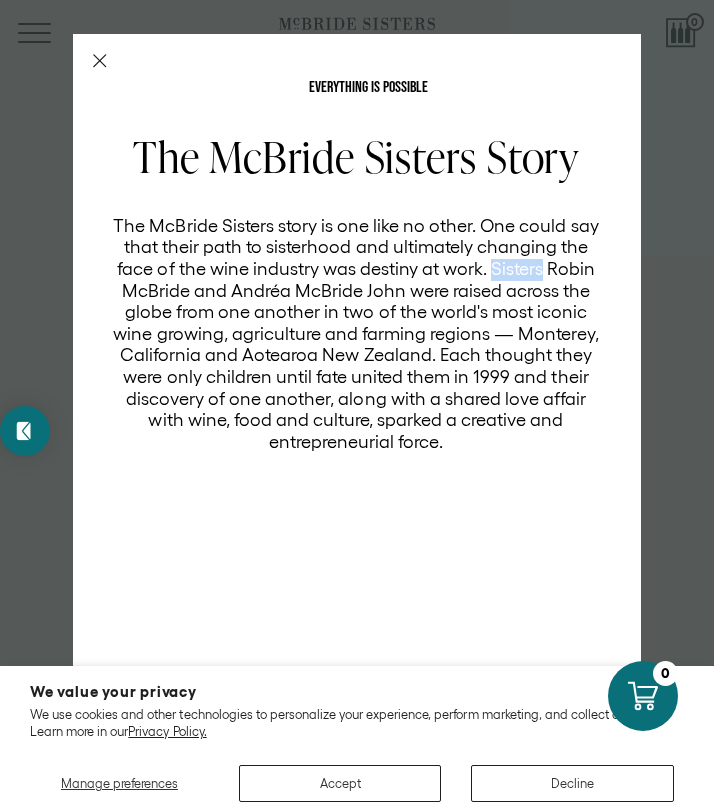 click on "The McBride Sisters story is one like no other. One could say that their path to sisterhood and ultimately changing the face of the wine industry was destiny at work. Sisters Robin McBride and Andréa McBride John were raised across the globe from one another in two of the world's most iconic wine growing, agriculture and farming regions — Monterey, California and Aotearoa New Zealand. Each thought they were only children until fate united them in 1999 and their discovery of one another, along with a shared love affair with wine, food and culture, sparked a creative and entrepreneurial force." at bounding box center [356, 335] 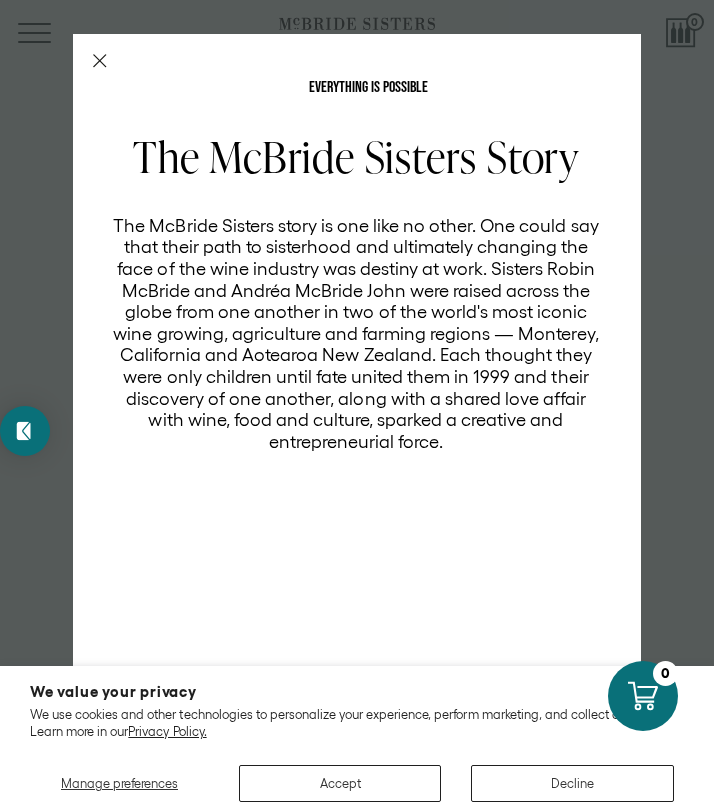 click on "The McBride Sisters story is one like no other. One could say that their path to sisterhood and ultimately changing the face of the wine industry was destiny at work. Sisters Robin McBride and Andréa McBride John were raised across the globe from one another in two of the world's most iconic wine growing, agriculture and farming regions — Monterey, California and Aotearoa New Zealand. Each thought they were only children until fate united them in 1999 and their discovery of one another, along with a shared love affair with wine, food and culture, sparked a creative and entrepreneurial force." at bounding box center [356, 335] 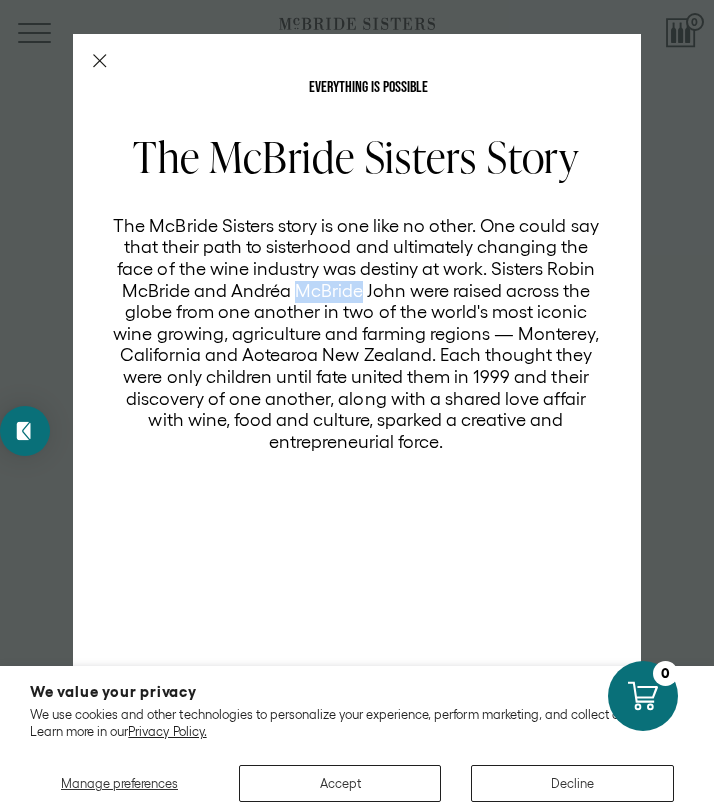 click on "The McBride Sisters story is one like no other. One could say that their path to sisterhood and ultimately changing the face of the wine industry was destiny at work. Sisters Robin McBride and Andréa McBride John were raised across the globe from one another in two of the world's most iconic wine growing, agriculture and farming regions — Monterey, California and Aotearoa New Zealand. Each thought they were only children until fate united them in 1999 and their discovery of one another, along with a shared love affair with wine, food and culture, sparked a creative and entrepreneurial force." at bounding box center [356, 335] 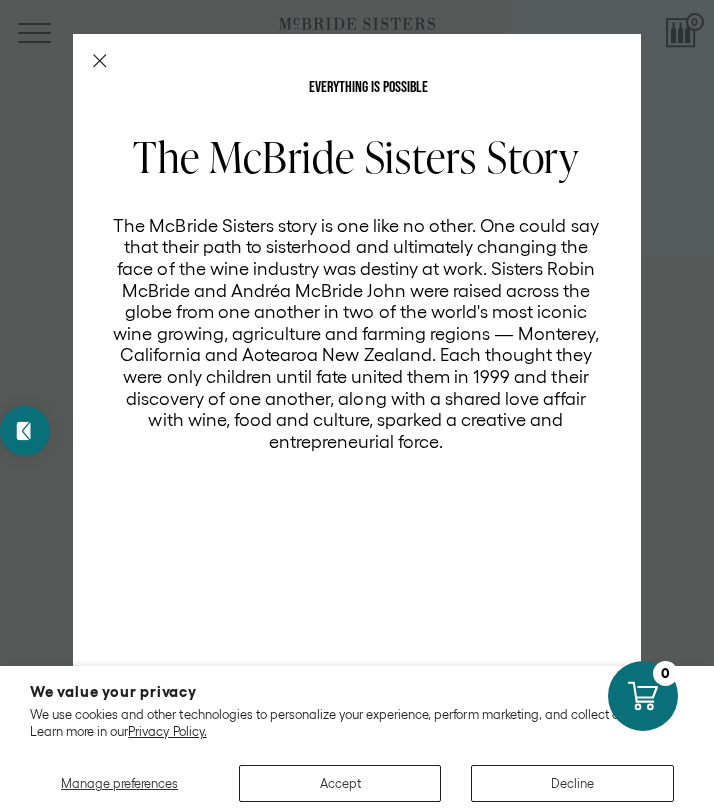 click on "The McBride Sisters story is one like no other. One could say that their path to sisterhood and ultimately changing the face of the wine industry was destiny at work. Sisters Robin McBride and Andréa McBride John were raised across the globe from one another in two of the world's most iconic wine growing, agriculture and farming regions — Monterey, California and Aotearoa New Zealand. Each thought they were only children until fate united them in 1999 and their discovery of one another, along with a shared love affair with wine, food and culture, sparked a creative and entrepreneurial force." at bounding box center (356, 335) 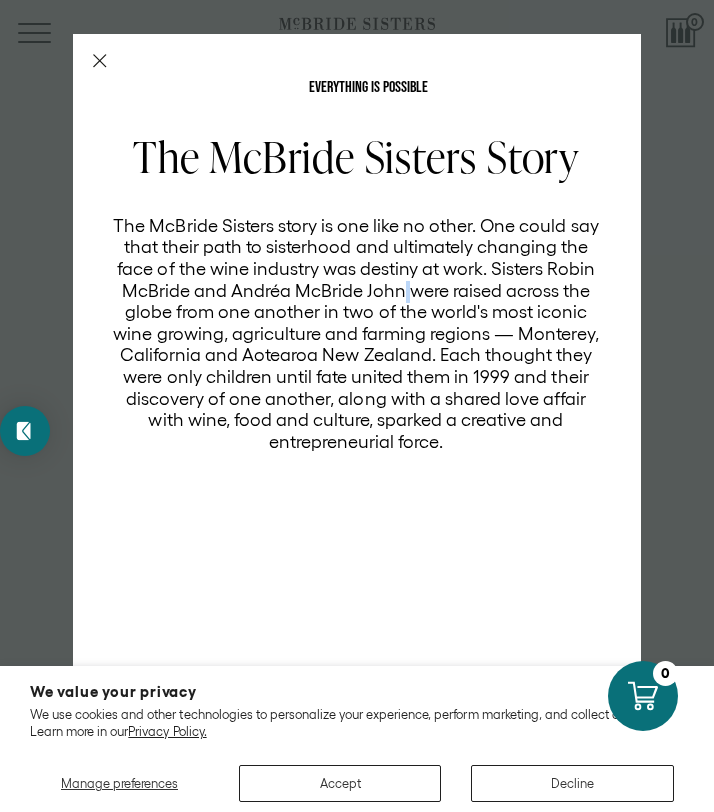 click on "The McBride Sisters story is one like no other. One could say that their path to sisterhood and ultimately changing the face of the wine industry was destiny at work. Sisters Robin McBride and Andréa McBride John were raised across the globe from one another in two of the world's most iconic wine growing, agriculture and farming regions — Monterey, California and Aotearoa New Zealand. Each thought they were only children until fate united them in 1999 and their discovery of one another, along with a shared love affair with wine, food and culture, sparked a creative and entrepreneurial force." at bounding box center [356, 335] 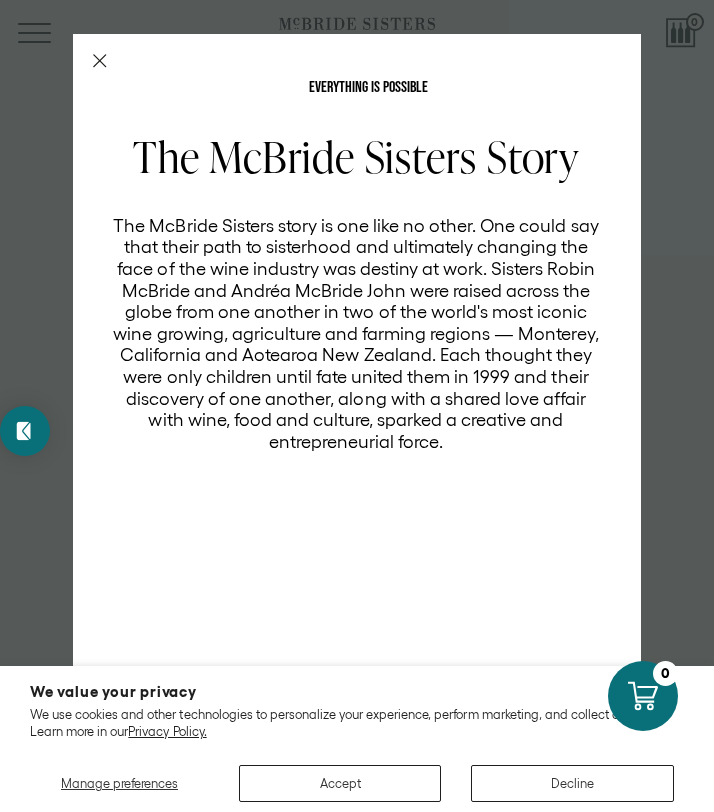 click on "The McBride Sisters story is one like no other. One could say that their path to sisterhood and ultimately changing the face of the wine industry was destiny at work. Sisters Robin McBride and Andréa McBride John were raised across the globe from one another in two of the world's most iconic wine growing, agriculture and farming regions — Monterey, California and Aotearoa New Zealand. Each thought they were only children until fate united them in 1999 and their discovery of one another, along with a shared love affair with wine, food and culture, sparked a creative and entrepreneurial force." at bounding box center [356, 335] 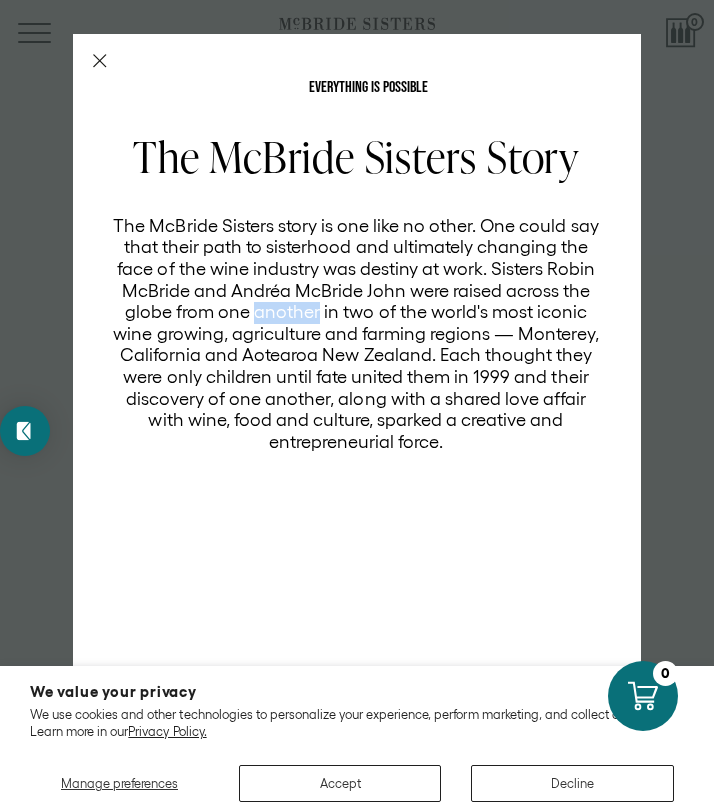 click on "The McBride Sisters story is one like no other. One could say that their path to sisterhood and ultimately changing the face of the wine industry was destiny at work. Sisters Robin McBride and Andréa McBride John were raised across the globe from one another in two of the world's most iconic wine growing, agriculture and farming regions — Monterey, California and Aotearoa New Zealand. Each thought they were only children until fate united them in 1999 and their discovery of one another, along with a shared love affair with wine, food and culture, sparked a creative and entrepreneurial force." at bounding box center (356, 335) 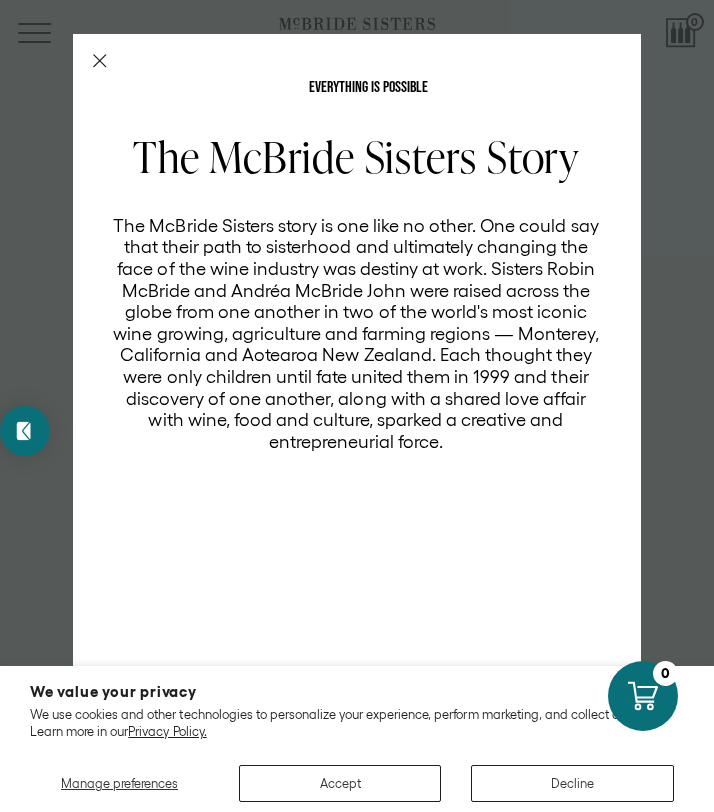 click on "The McBride Sisters story is one like no other. One could say that their path to sisterhood and ultimately changing the face of the wine industry was destiny at work. Sisters Robin McBride and Andréa McBride John were raised across the globe from one another in two of the world's most iconic wine growing, agriculture and farming regions — Monterey, California and Aotearoa New Zealand. Each thought they were only children until fate united them in 1999 and their discovery of one another, along with a shared love affair with wine, food and culture, sparked a creative and entrepreneurial force." at bounding box center (356, 335) 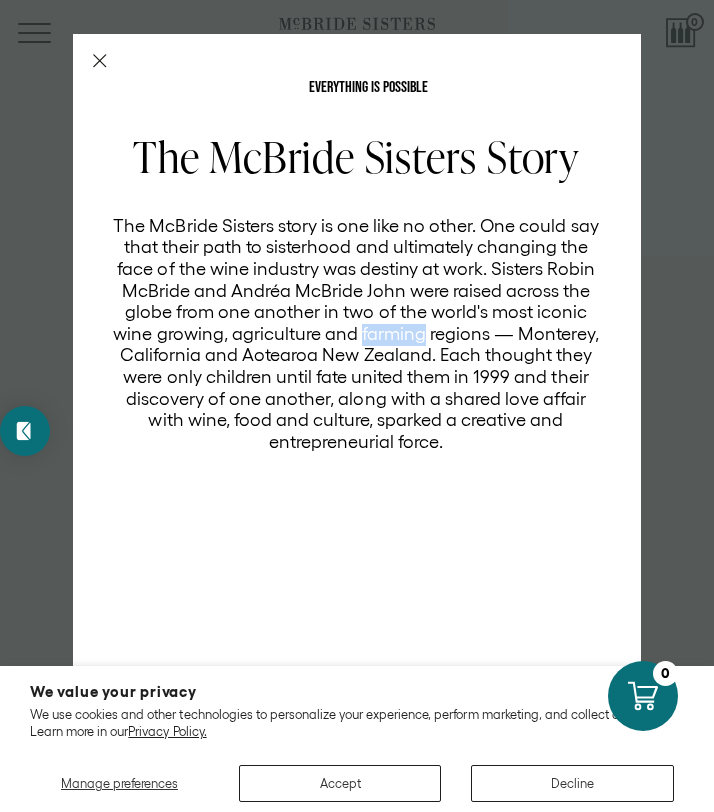 click on "The McBride Sisters story is one like no other. One could say that their path to sisterhood and ultimately changing the face of the wine industry was destiny at work. Sisters Robin McBride and Andréa McBride John were raised across the globe from one another in two of the world's most iconic wine growing, agriculture and farming regions — Monterey, California and Aotearoa New Zealand. Each thought they were only children until fate united them in 1999 and their discovery of one another, along with a shared love affair with wine, food and culture, sparked a creative and entrepreneurial force." at bounding box center [356, 335] 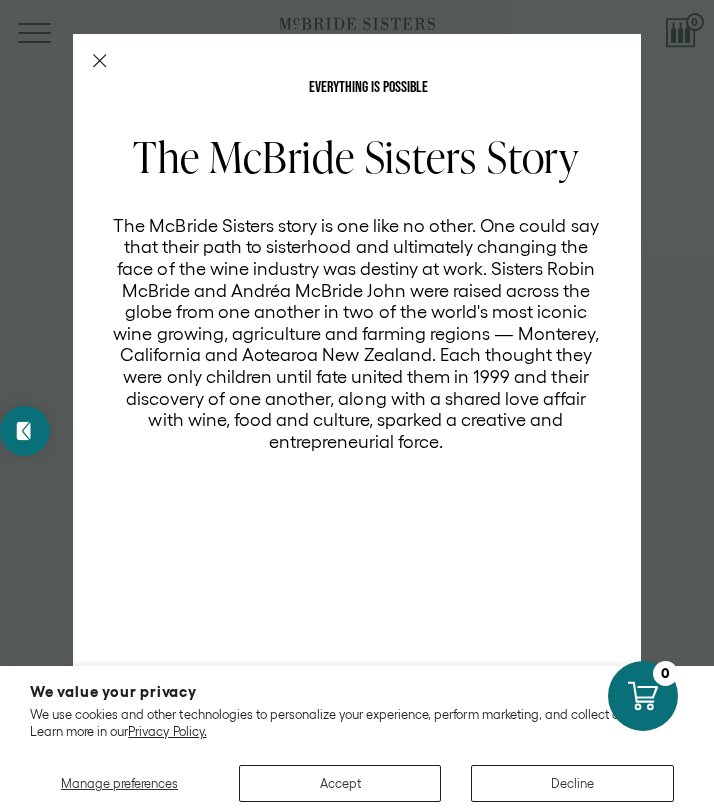 click on "The McBride Sisters story is one like no other. One could say that their path to sisterhood and ultimately changing the face of the wine industry was destiny at work. Sisters Robin McBride and Andréa McBride John were raised across the globe from one another in two of the world's most iconic wine growing, agriculture and farming regions — Monterey, California and Aotearoa New Zealand. Each thought they were only children until fate united them in 1999 and their discovery of one another, along with a shared love affair with wine, food and culture, sparked a creative and entrepreneurial force." at bounding box center [356, 335] 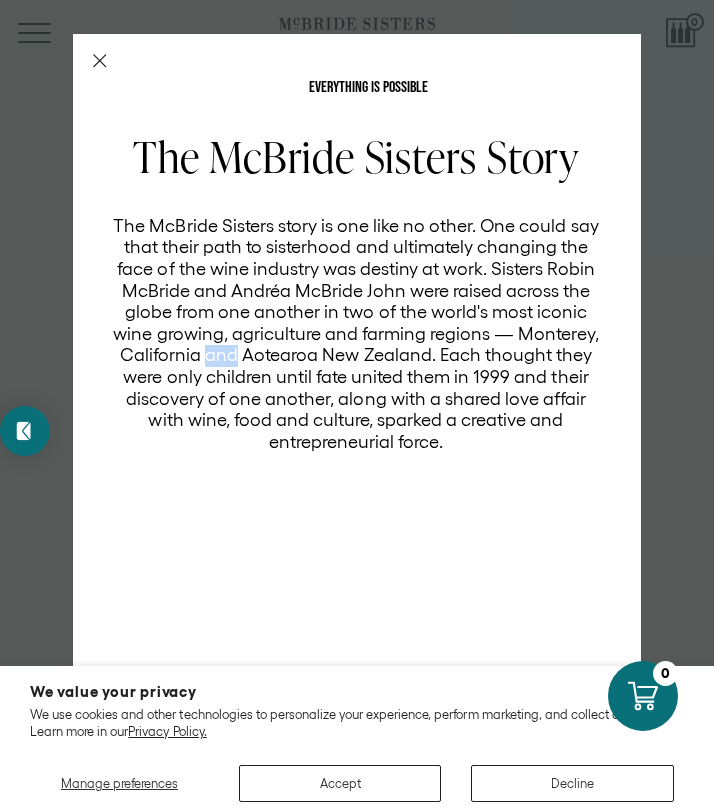 click on "The McBride Sisters story is one like no other. One could say that their path to sisterhood and ultimately changing the face of the wine industry was destiny at work. Sisters Robin McBride and Andréa McBride John were raised across the globe from one another in two of the world's most iconic wine growing, agriculture and farming regions — Monterey, California and Aotearoa New Zealand. Each thought they were only children until fate united them in 1999 and their discovery of one another, along with a shared love affair with wine, food and culture, sparked a creative and entrepreneurial force." at bounding box center [356, 335] 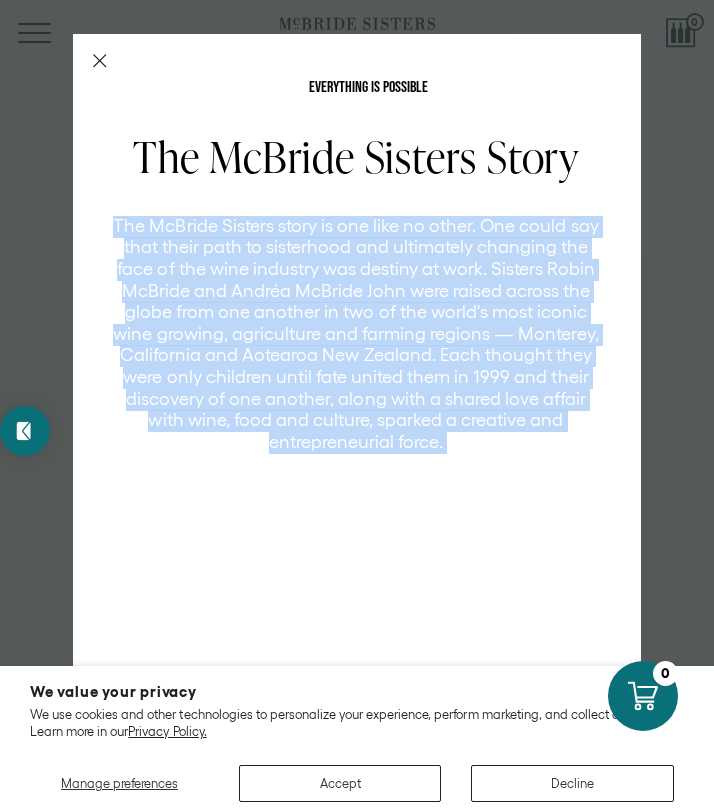 click on "The McBride Sisters story is one like no other. One could say that their path to sisterhood and ultimately changing the face of the wine industry was destiny at work. Sisters Robin McBride and Andréa McBride John were raised across the globe from one another in two of the world's most iconic wine growing, agriculture and farming regions — Monterey, California and Aotearoa New Zealand. Each thought they were only children until fate united them in 1999 and their discovery of one another, along with a shared love affair with wine, food and culture, sparked a creative and entrepreneurial force." at bounding box center (356, 335) 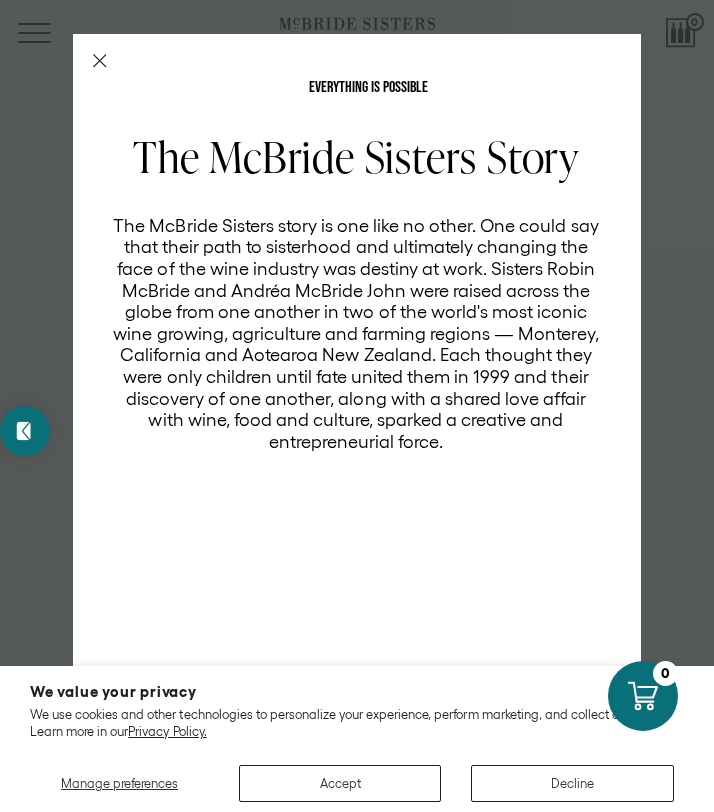 click on "The McBride Sisters story is one like no other. One could say that their path to sisterhood and ultimately changing the face of the wine industry was destiny at work. Sisters Robin McBride and Andréa McBride John were raised across the globe from one another in two of the world's most iconic wine growing, agriculture and farming regions — Monterey, California and Aotearoa New Zealand. Each thought they were only children until fate united them in 1999 and their discovery of one another, along with a shared love affair with wine, food and culture, sparked a creative and entrepreneurial force." at bounding box center [356, 335] 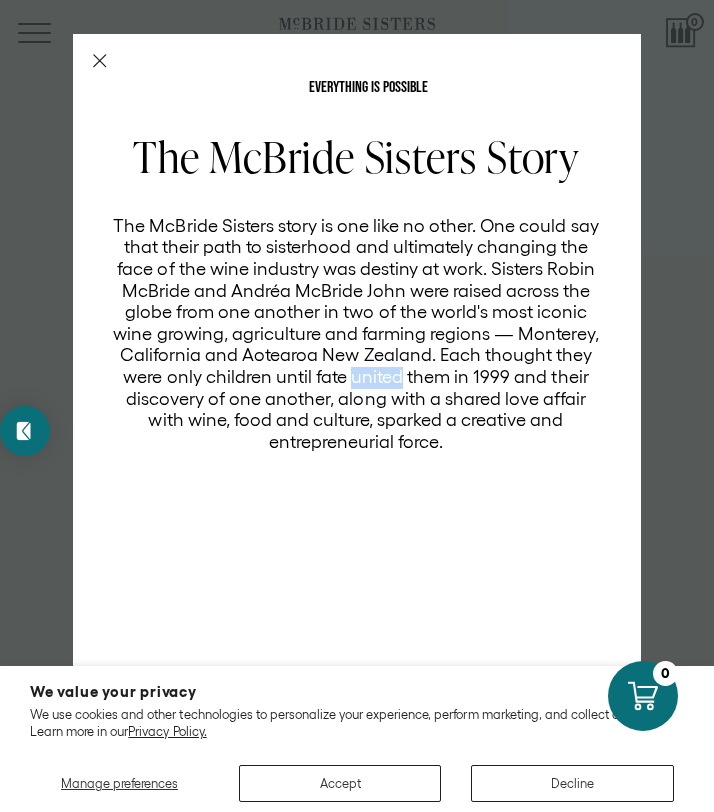 click on "The McBride Sisters story is one like no other. One could say that their path to sisterhood and ultimately changing the face of the wine industry was destiny at work. Sisters Robin McBride and Andréa McBride John were raised across the globe from one another in two of the world's most iconic wine growing, agriculture and farming regions — Monterey, California and Aotearoa New Zealand. Each thought they were only children until fate united them in 1999 and their discovery of one another, along with a shared love affair with wine, food and culture, sparked a creative and entrepreneurial force." at bounding box center [356, 335] 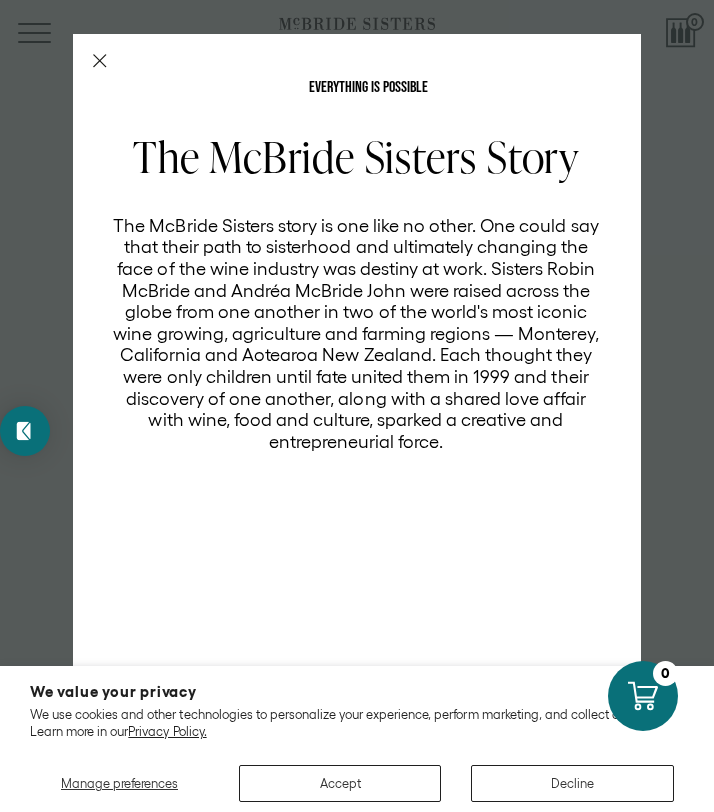 click on "The McBride Sisters story is one like no other. One could say that their path to sisterhood and ultimately changing the face of the wine industry was destiny at work. Sisters Robin McBride and Andréa McBride John were raised across the globe from one another in two of the world's most iconic wine growing, agriculture and farming regions — Monterey, California and Aotearoa New Zealand. Each thought they were only children until fate united them in 1999 and their discovery of one another, along with a shared love affair with wine, food and culture, sparked a creative and entrepreneurial force." at bounding box center [356, 335] 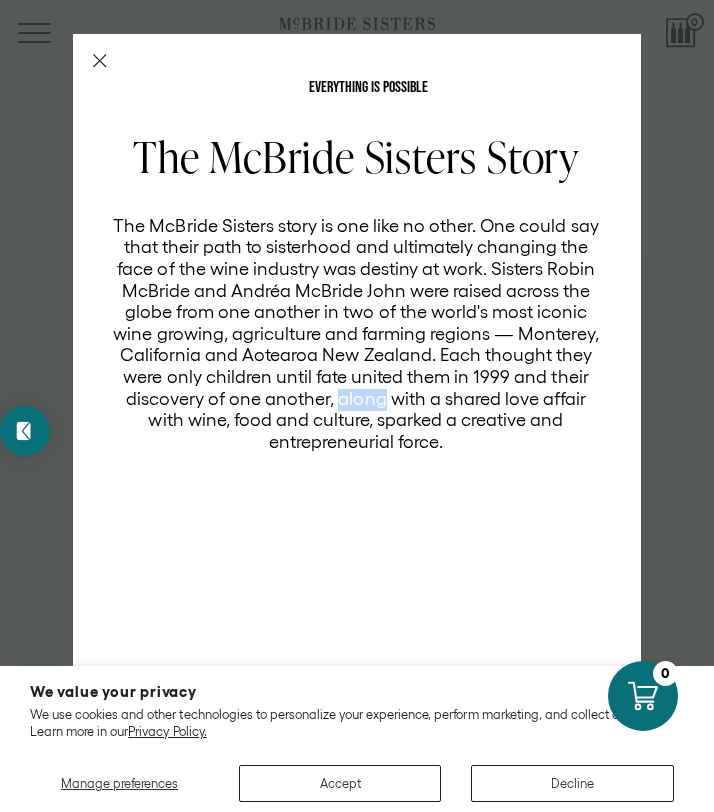 click on "The McBride Sisters story is one like no other. One could say that their path to sisterhood and ultimately changing the face of the wine industry was destiny at work. Sisters Robin McBride and Andréa McBride John were raised across the globe from one another in two of the world's most iconic wine growing, agriculture and farming regions — Monterey, California and Aotearoa New Zealand. Each thought they were only children until fate united them in 1999 and their discovery of one another, along with a shared love affair with wine, food and culture, sparked a creative and entrepreneurial force." at bounding box center [356, 335] 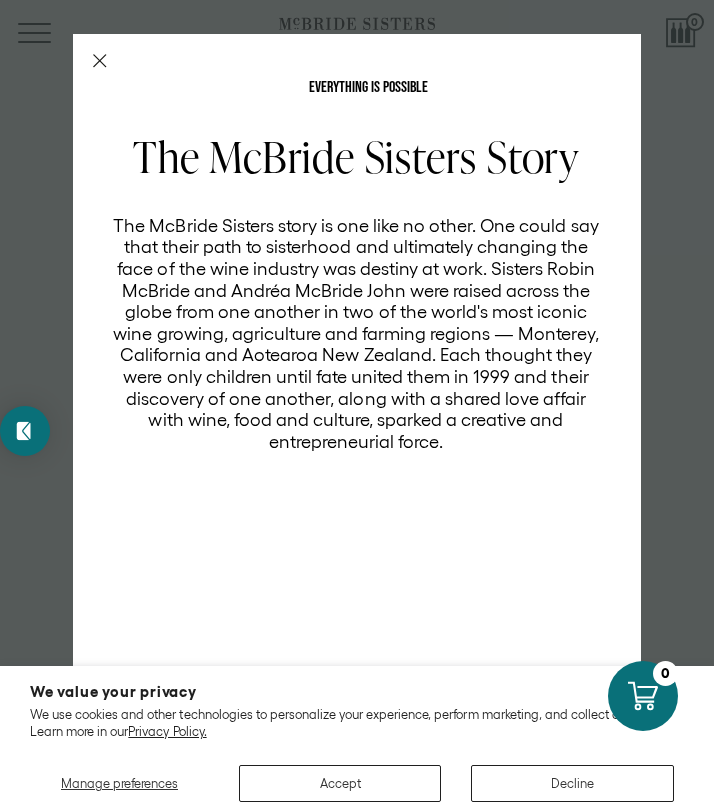 click on "The McBride Sisters story is one like no other. One could say that their path to sisterhood and ultimately changing the face of the wine industry was destiny at work. Sisters Robin McBride and Andréa McBride John were raised across the globe from one another in two of the world's most iconic wine growing, agriculture and farming regions — Monterey, California and Aotearoa New Zealand. Each thought they were only children until fate united them in 1999 and their discovery of one another, along with a shared love affair with wine, food and culture, sparked a creative and entrepreneurial force." at bounding box center (356, 335) 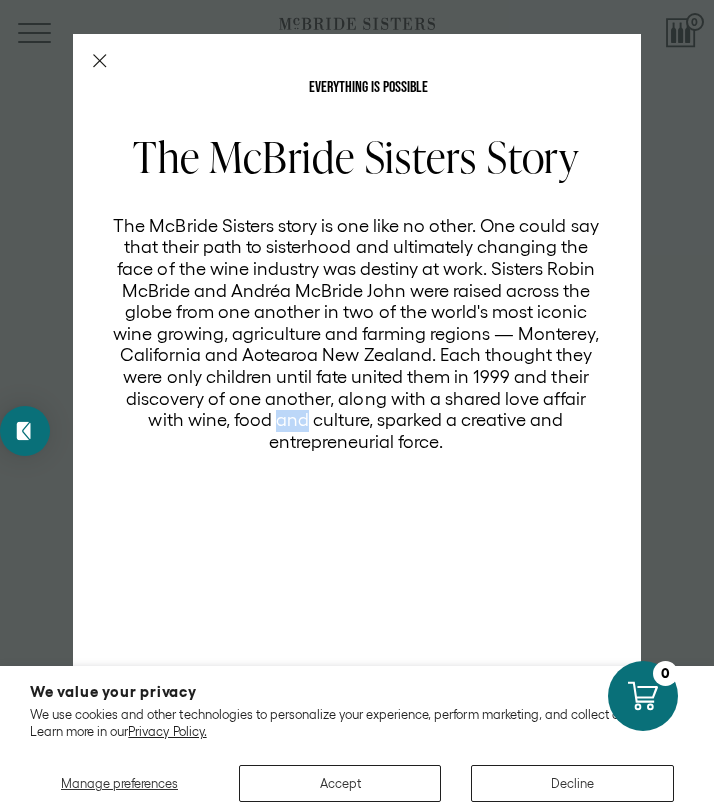 click on "The McBride Sisters story is one like no other. One could say that their path to sisterhood and ultimately changing the face of the wine industry was destiny at work. Sisters Robin McBride and Andréa McBride John were raised across the globe from one another in two of the world's most iconic wine growing, agriculture and farming regions — Monterey, California and Aotearoa New Zealand. Each thought they were only children until fate united them in 1999 and their discovery of one another, along with a shared love affair with wine, food and culture, sparked a creative and entrepreneurial force." at bounding box center (356, 335) 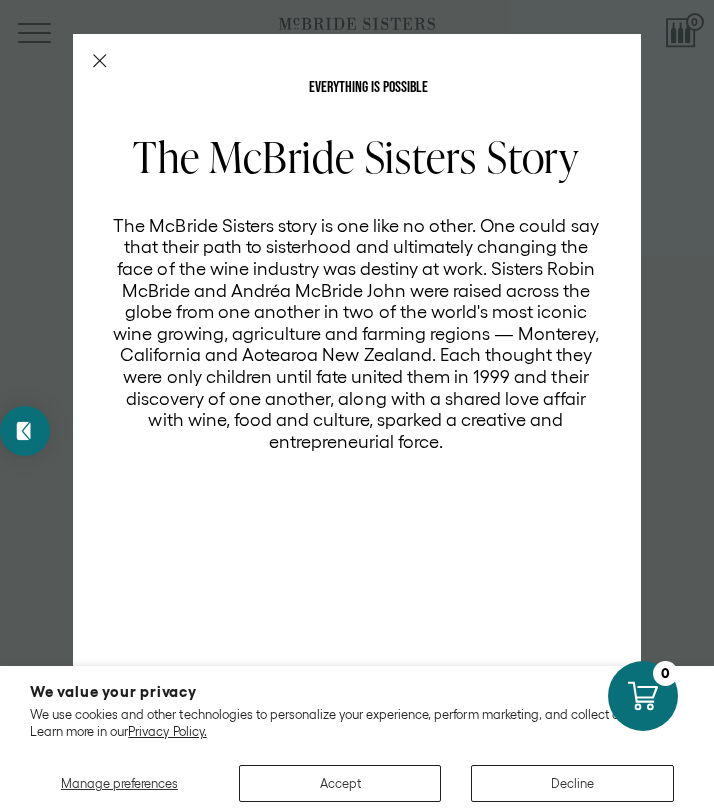 click on "The McBride Sisters story is one like no other. One could say that their path to sisterhood and ultimately changing the face of the wine industry was destiny at work. Sisters Robin McBride and Andréa McBride John were raised across the globe from one another in two of the world's most iconic wine growing, agriculture and farming regions — Monterey, California and Aotearoa New Zealand. Each thought they were only children until fate united them in 1999 and their discovery of one another, along with a shared love affair with wine, food and culture, sparked a creative and entrepreneurial force." at bounding box center (356, 335) 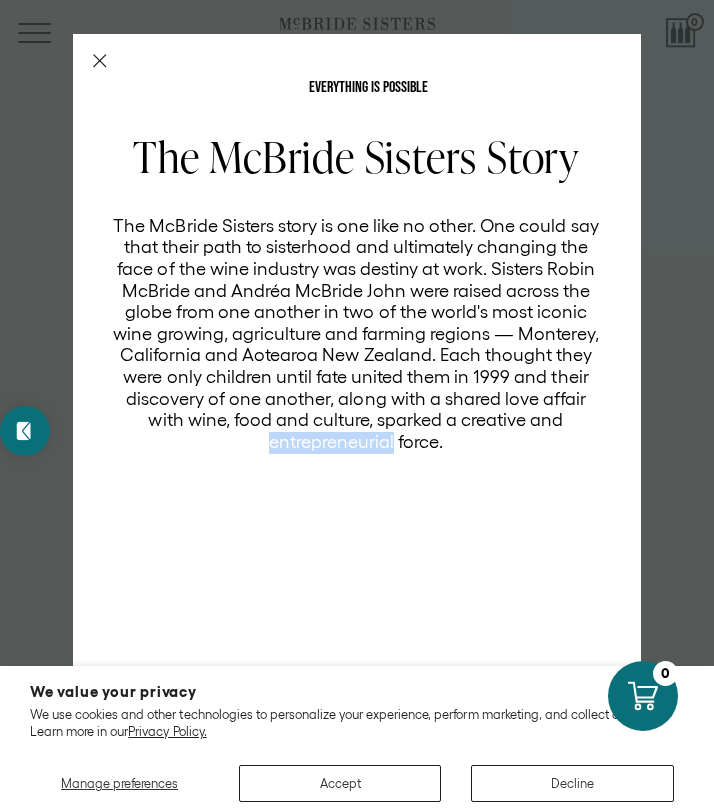 click on "The McBride Sisters story is one like no other. One could say that their path to sisterhood and ultimately changing the face of the wine industry was destiny at work. Sisters Robin McBride and Andréa McBride John were raised across the globe from one another in two of the world's most iconic wine growing, agriculture and farming regions — Monterey, California and Aotearoa New Zealand. Each thought they were only children until fate united them in 1999 and their discovery of one another, along with a shared love affair with wine, food and culture, sparked a creative and entrepreneurial force." at bounding box center [356, 335] 